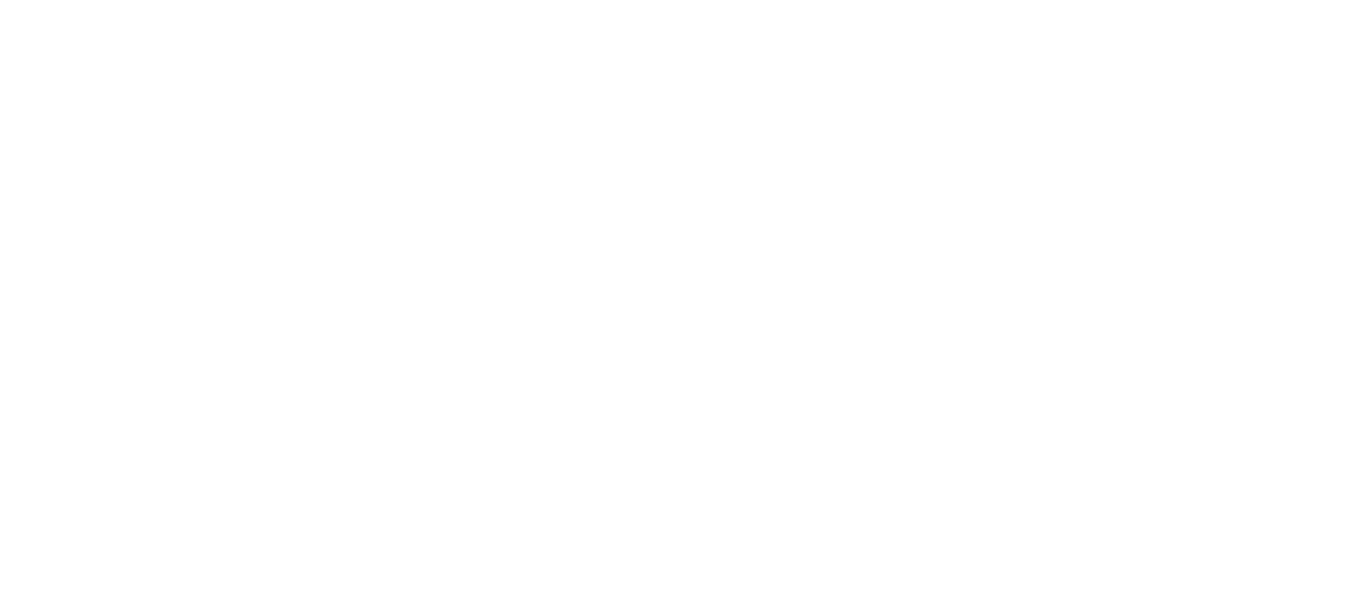 scroll, scrollTop: 0, scrollLeft: 0, axis: both 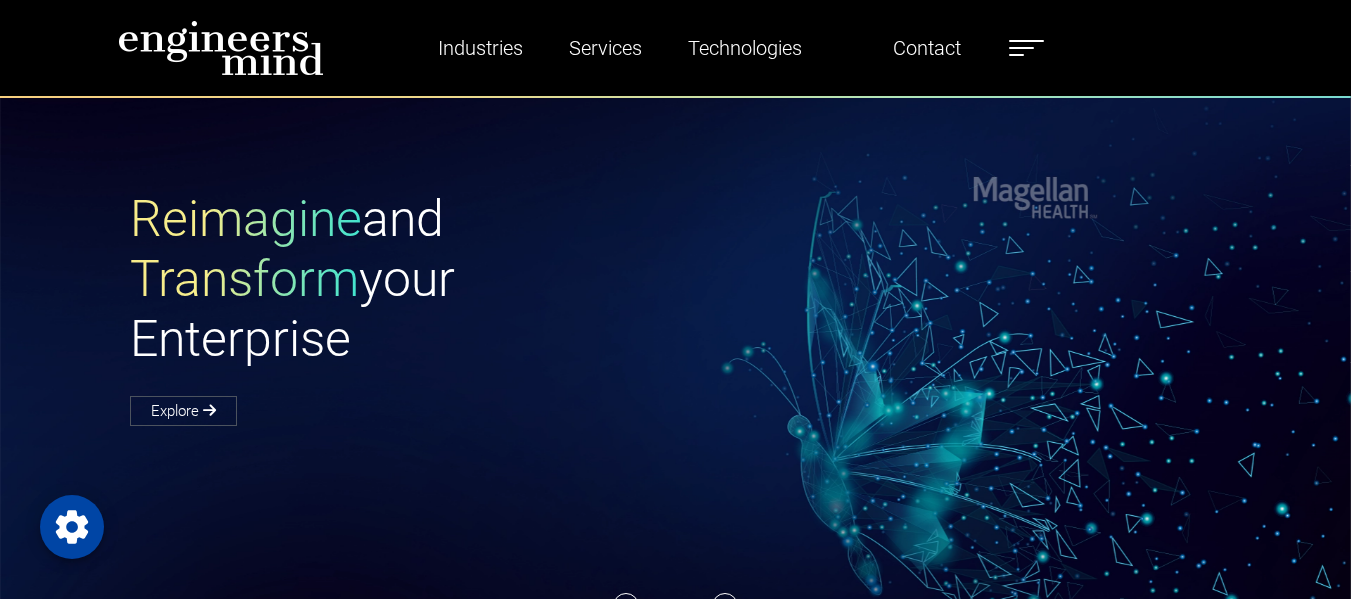 click at bounding box center [1026, 48] 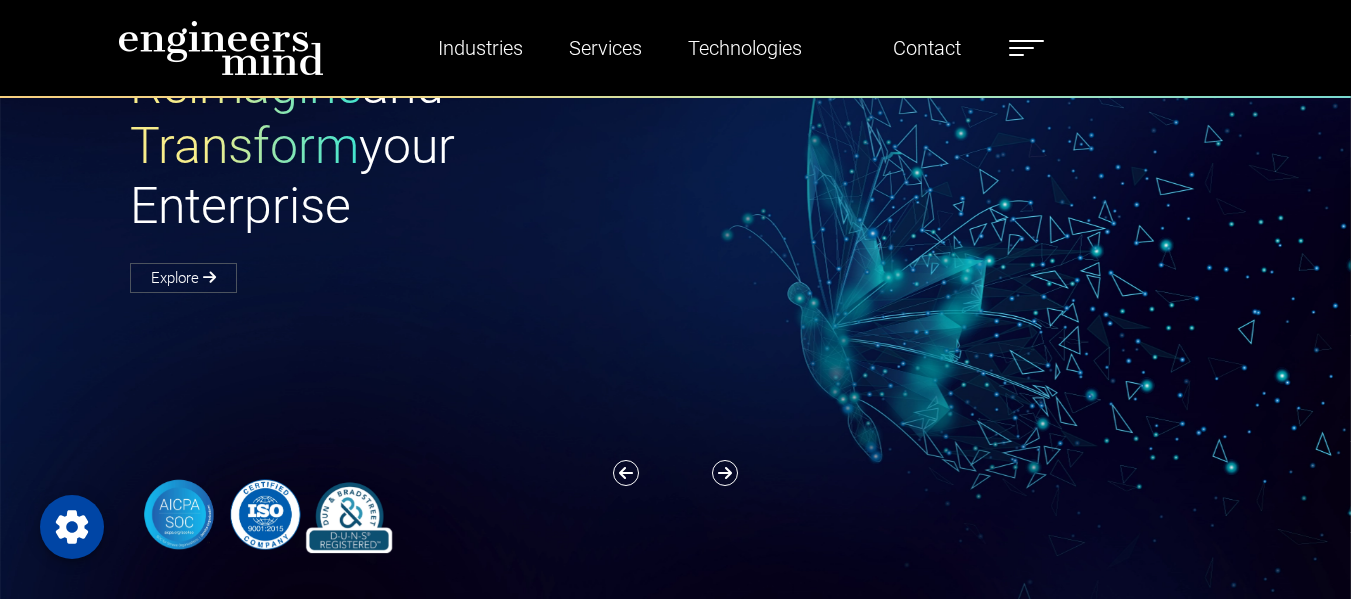 scroll, scrollTop: 0, scrollLeft: 0, axis: both 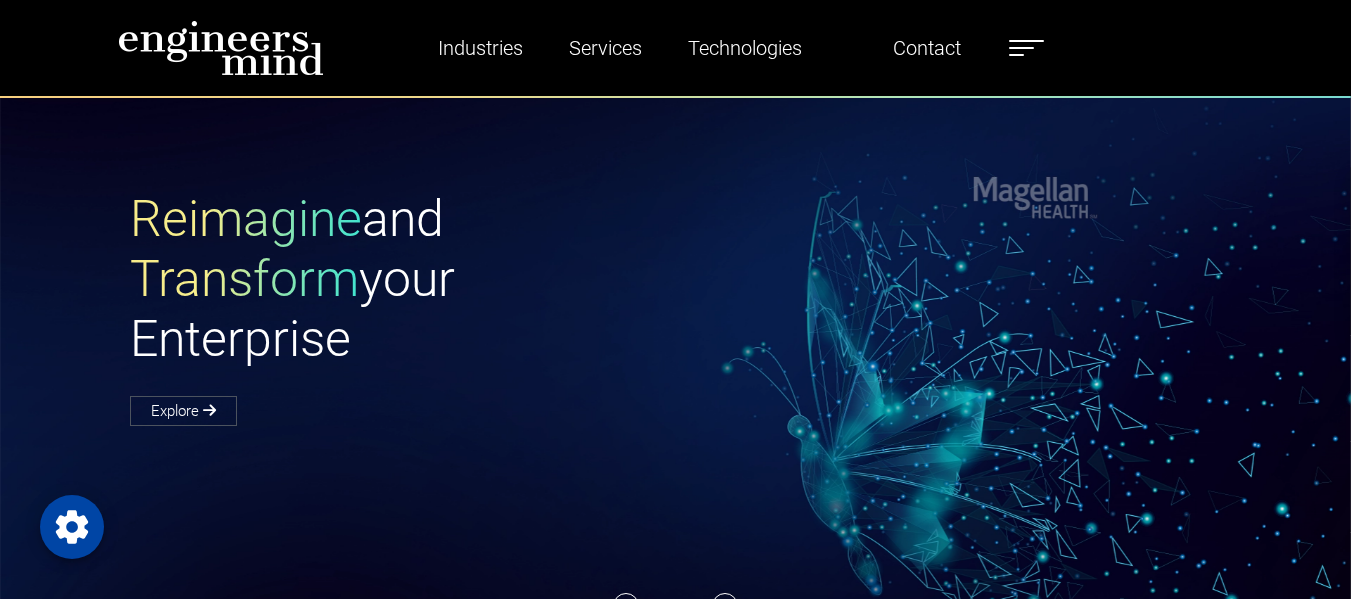 click at bounding box center [1021, 48] 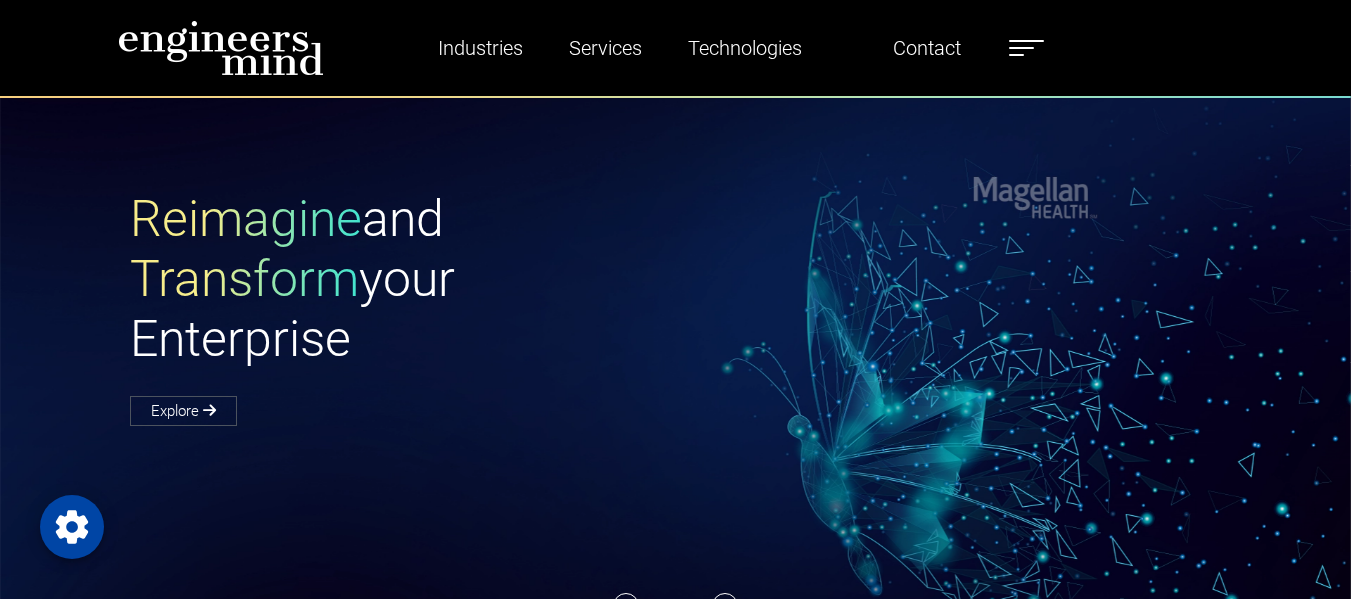 click on "Reimagine  and   Transform  your Enterprise Explore" at bounding box center [688, 306] 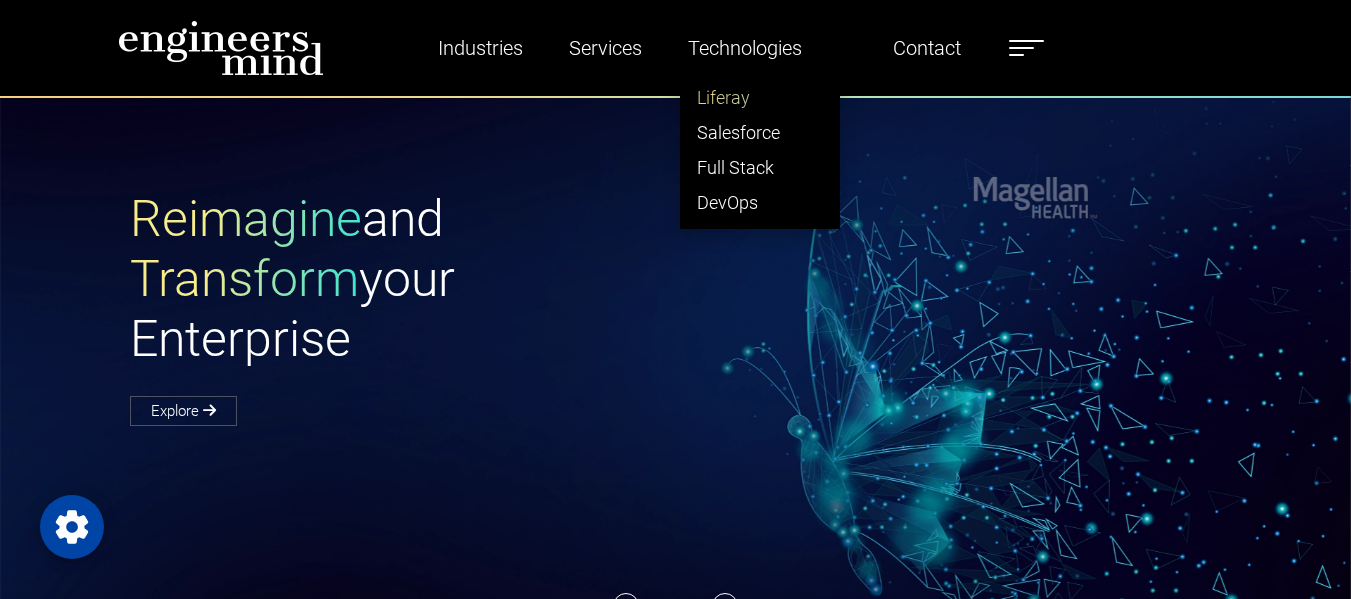 click on "Liferay" at bounding box center [760, 97] 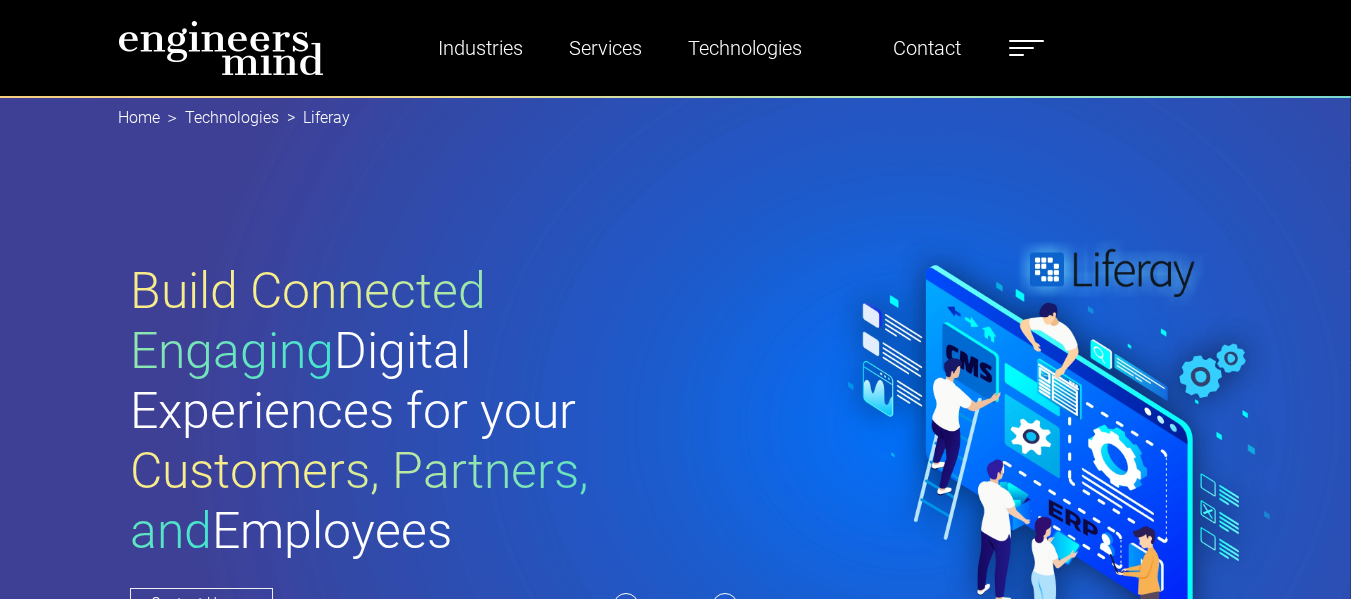 scroll, scrollTop: 0, scrollLeft: 0, axis: both 